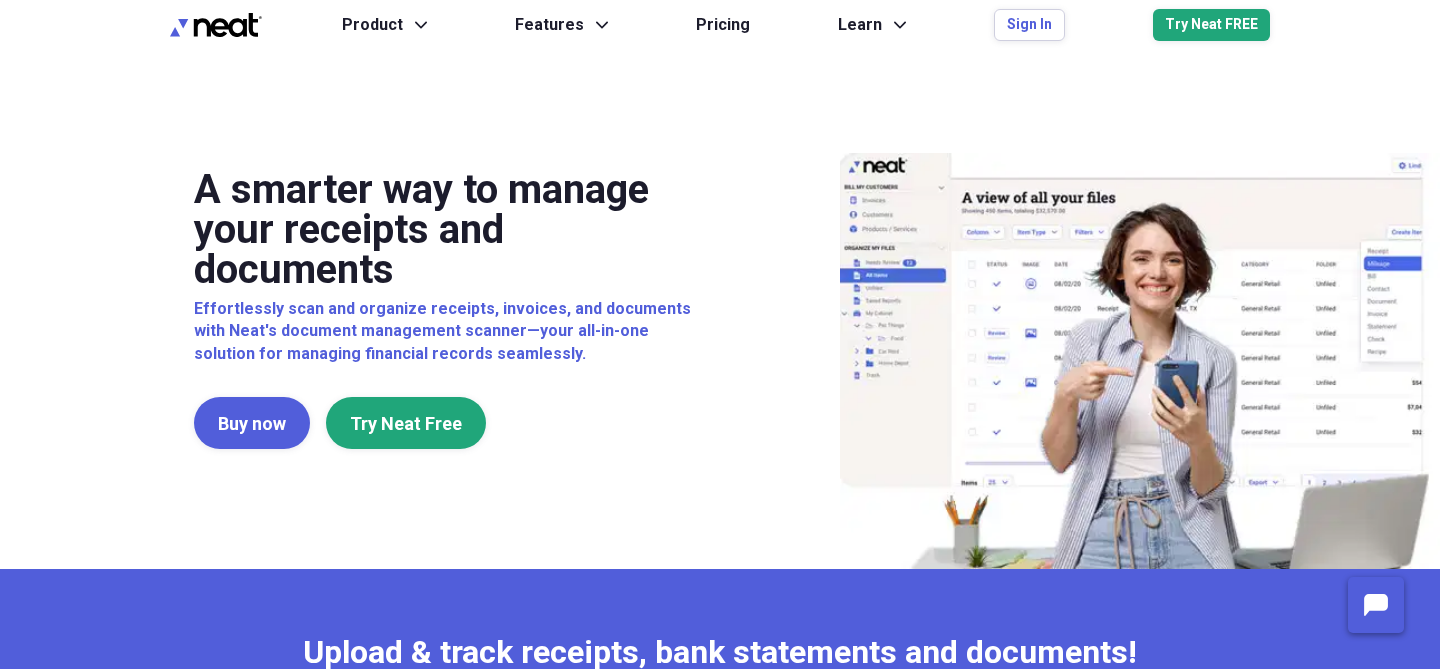 scroll, scrollTop: 0, scrollLeft: 0, axis: both 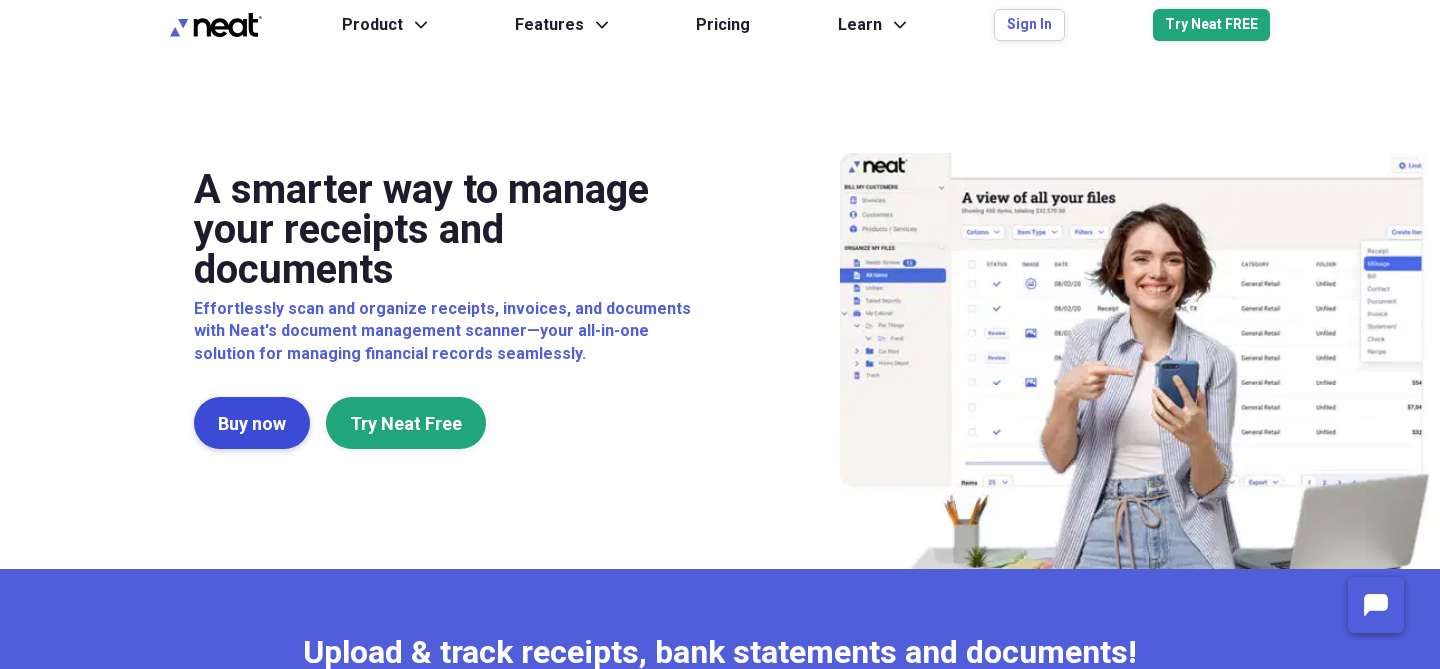 click on "Buy now" at bounding box center [252, 423] 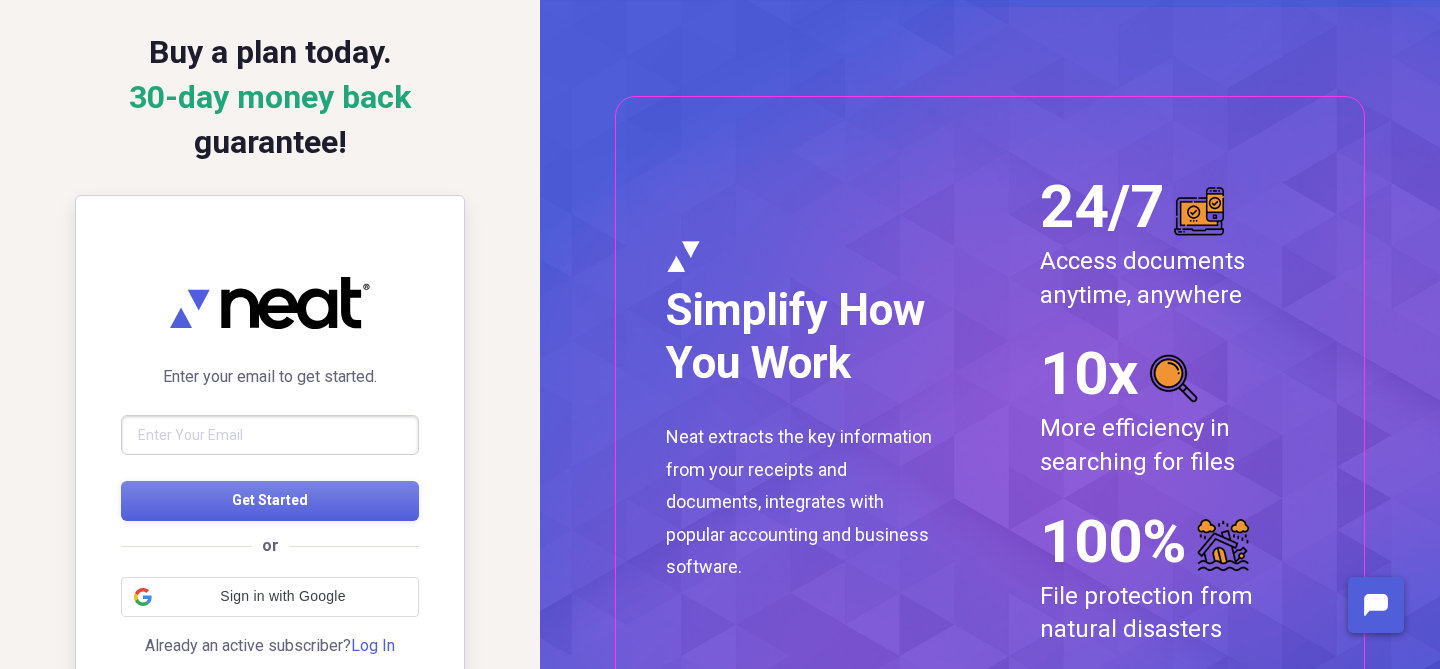 scroll, scrollTop: 0, scrollLeft: 0, axis: both 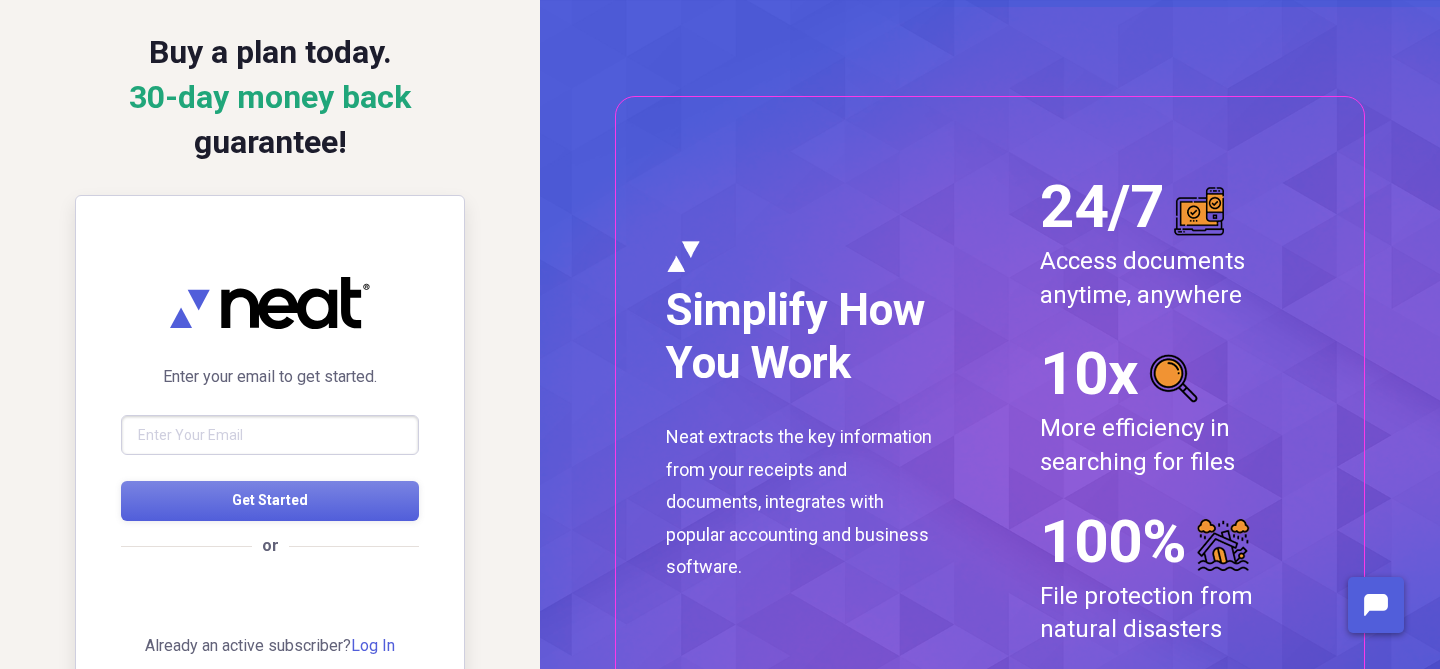 click at bounding box center (270, 435) 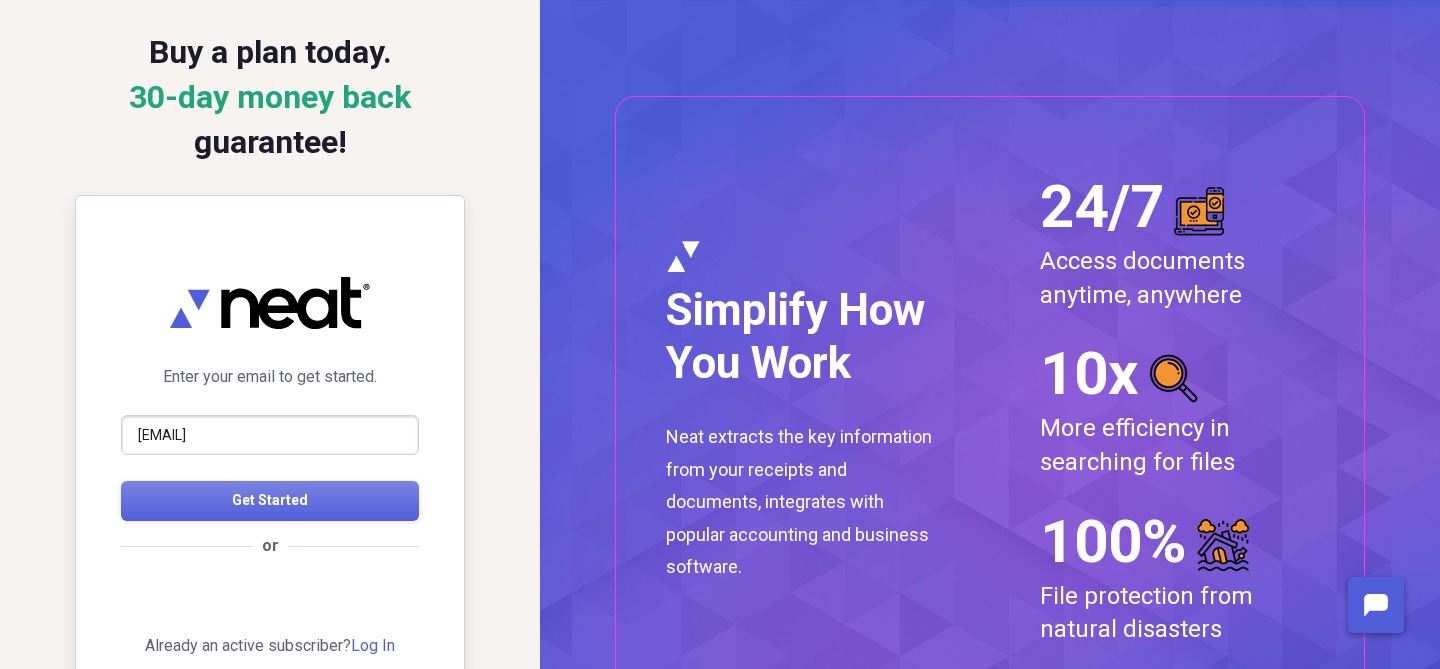 type on "[EMAIL]" 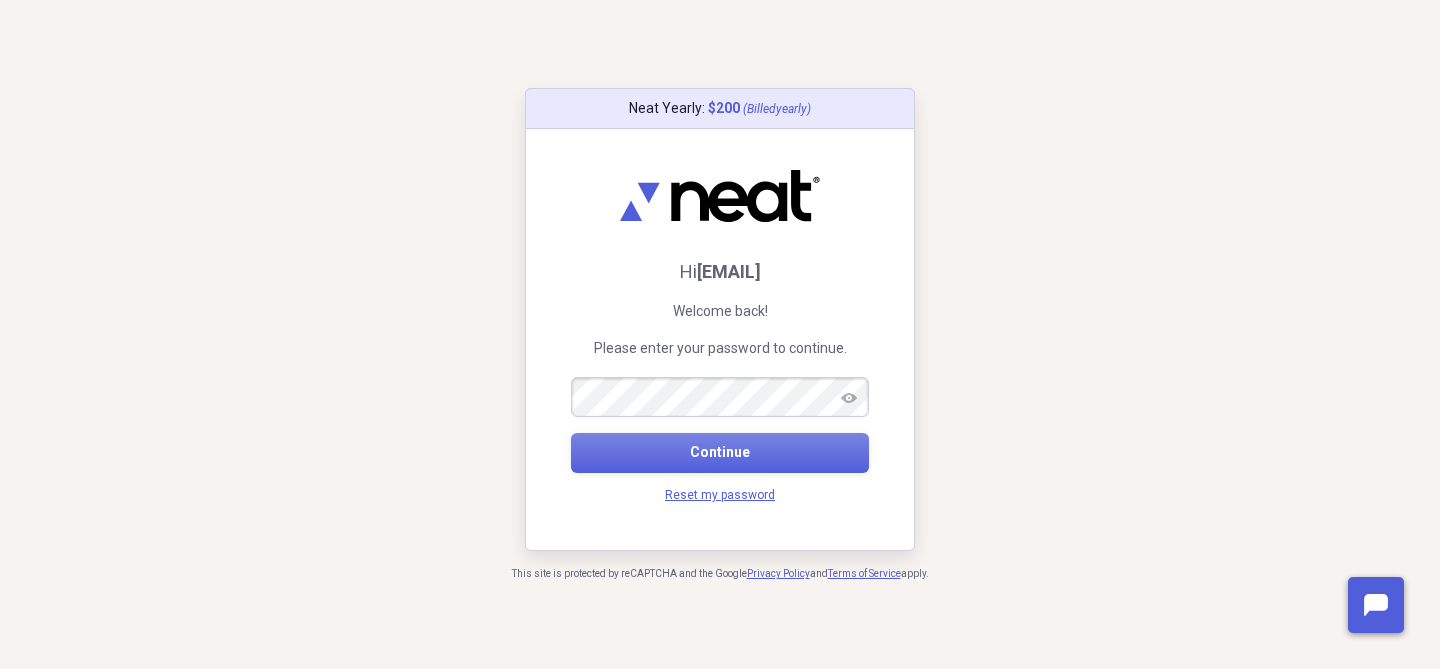 click on "Continue" at bounding box center [720, 453] 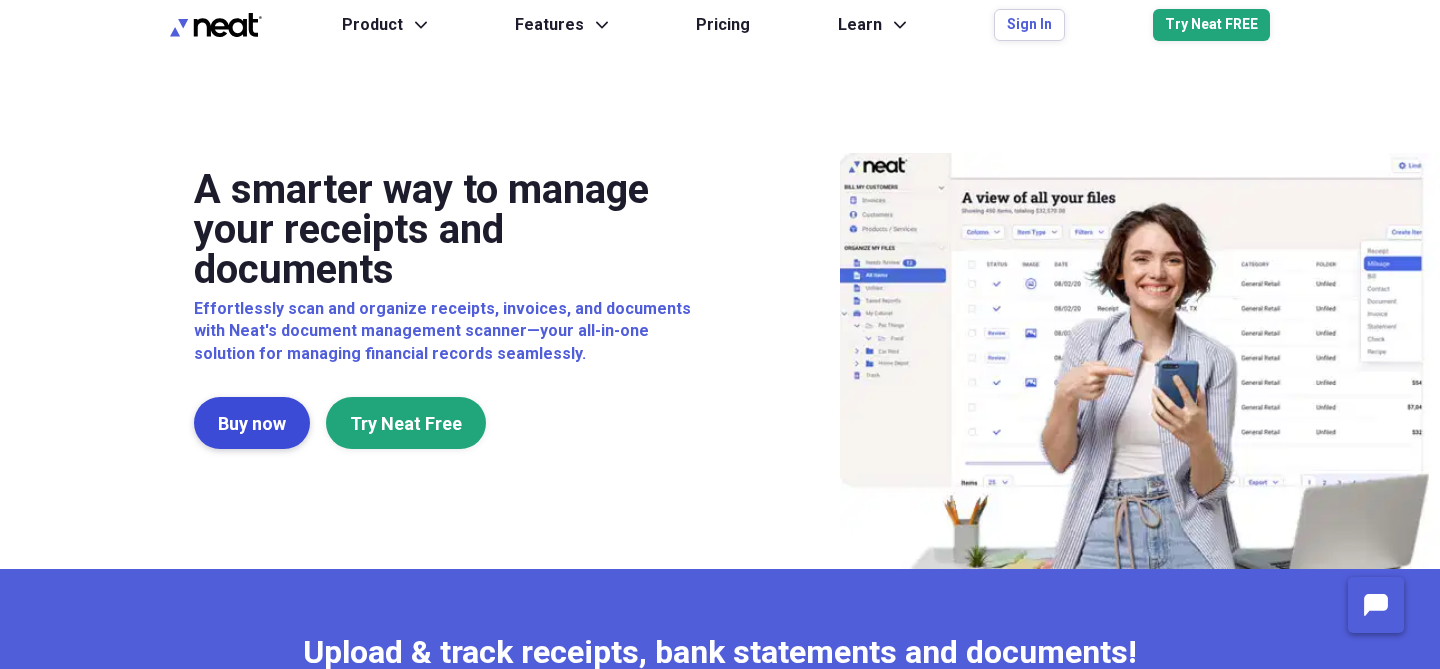 click on "Buy now" at bounding box center [252, 423] 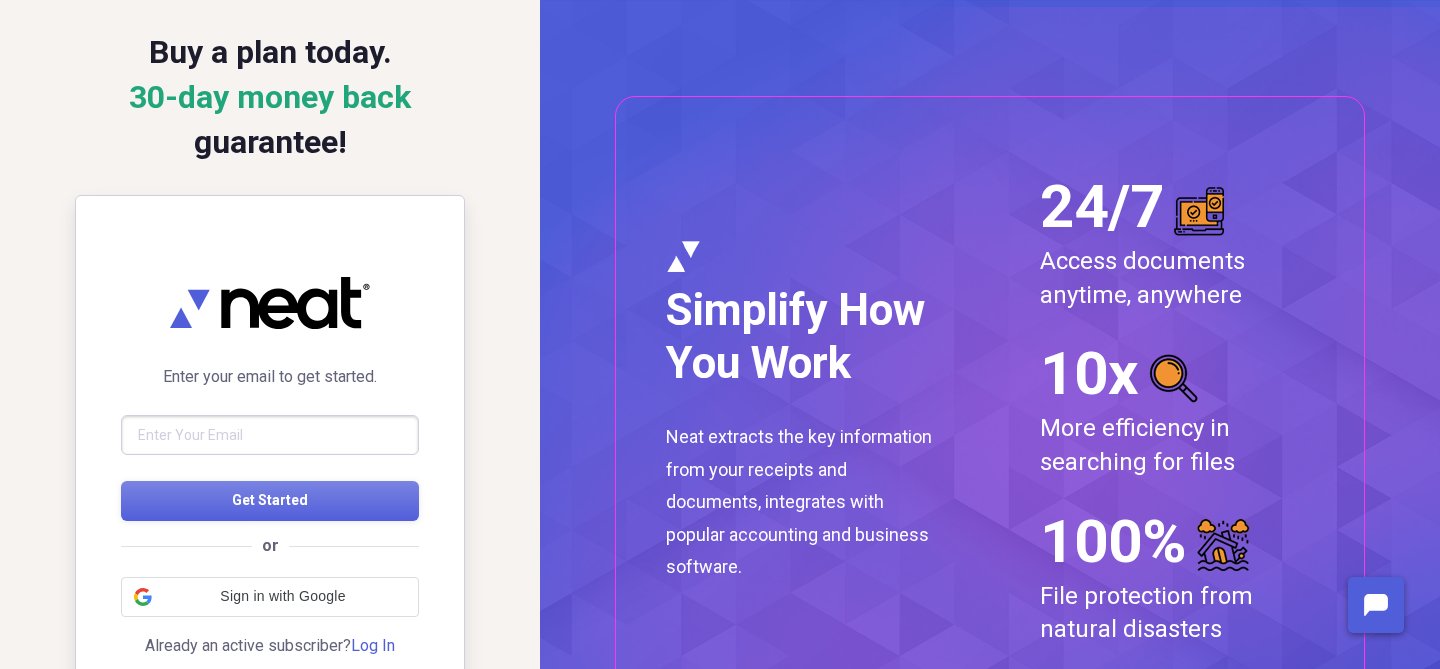 scroll, scrollTop: 0, scrollLeft: 0, axis: both 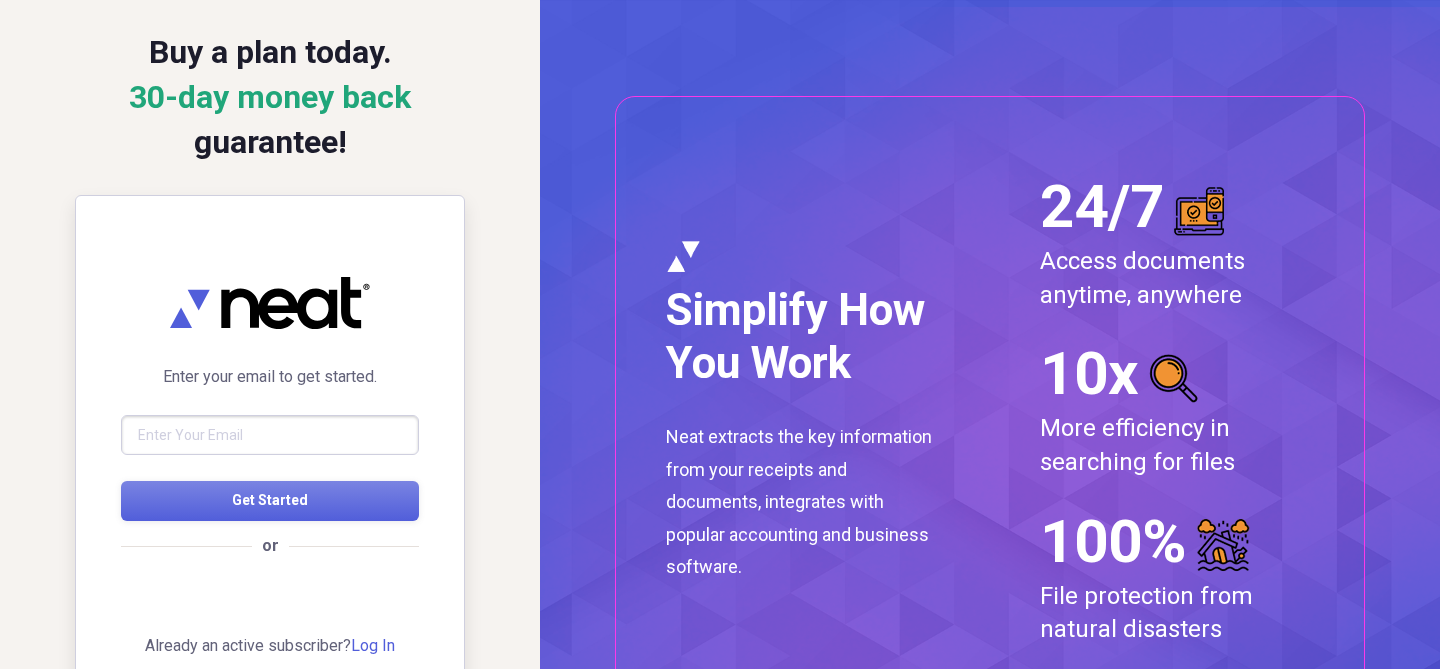 click at bounding box center (270, 435) 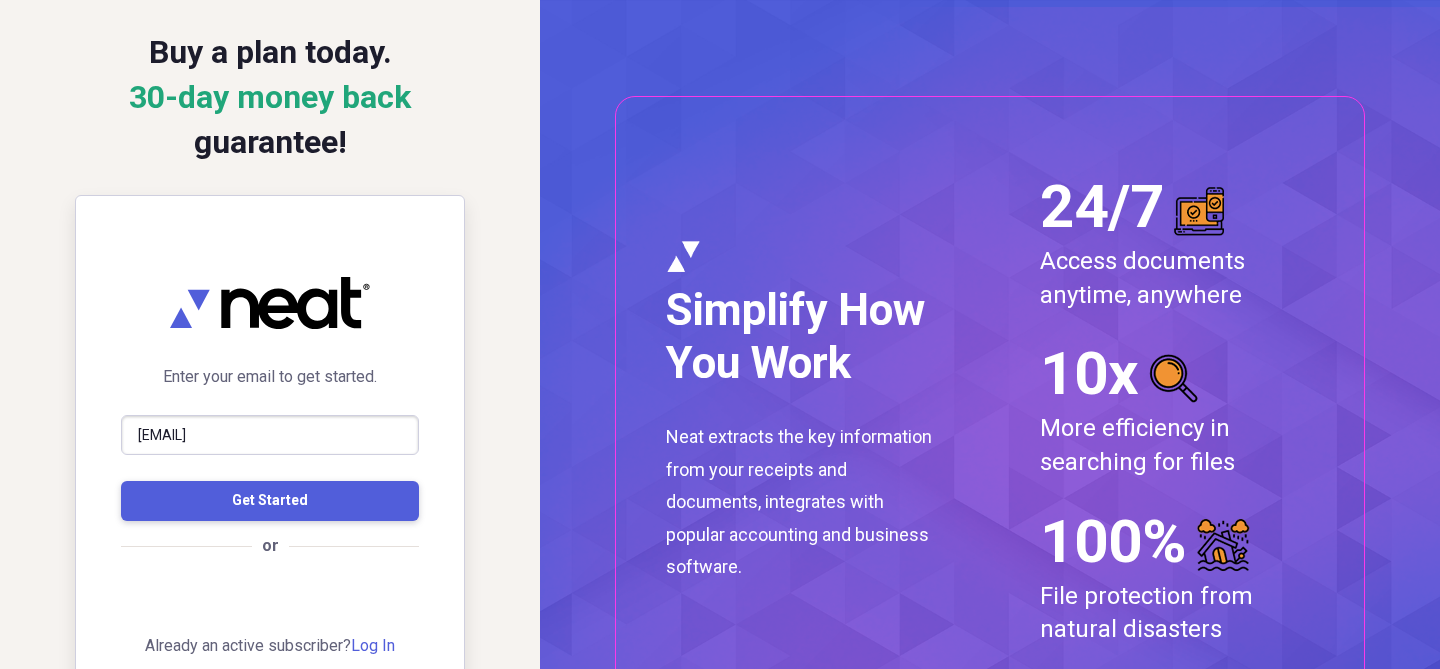 type on "[EMAIL]" 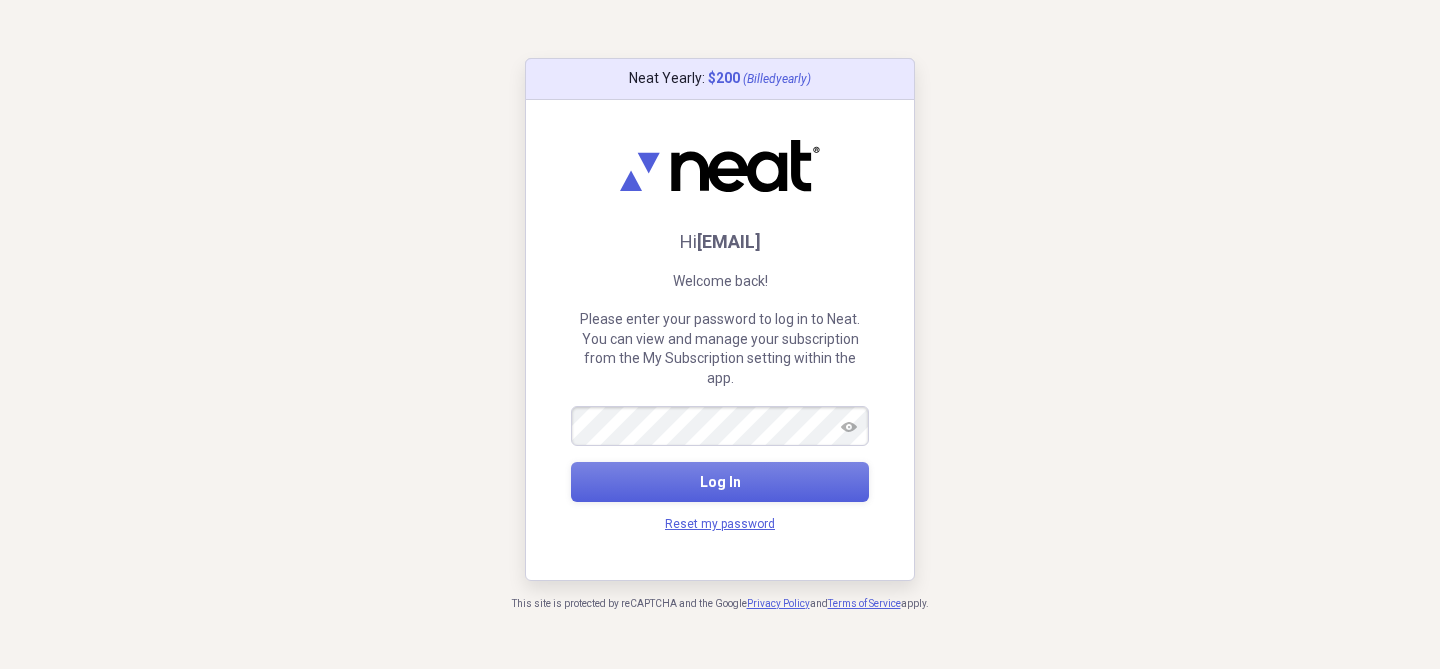 click at bounding box center (571, 406) 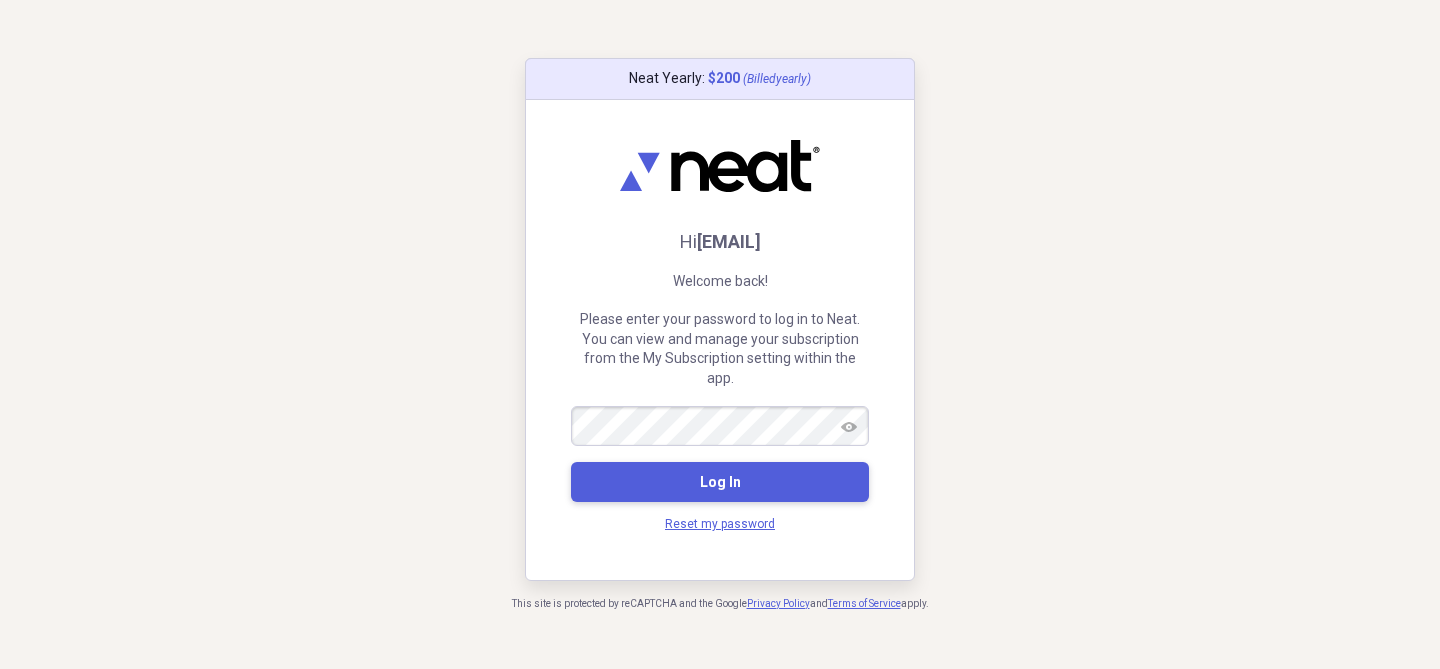 click on "Log In" at bounding box center (720, 482) 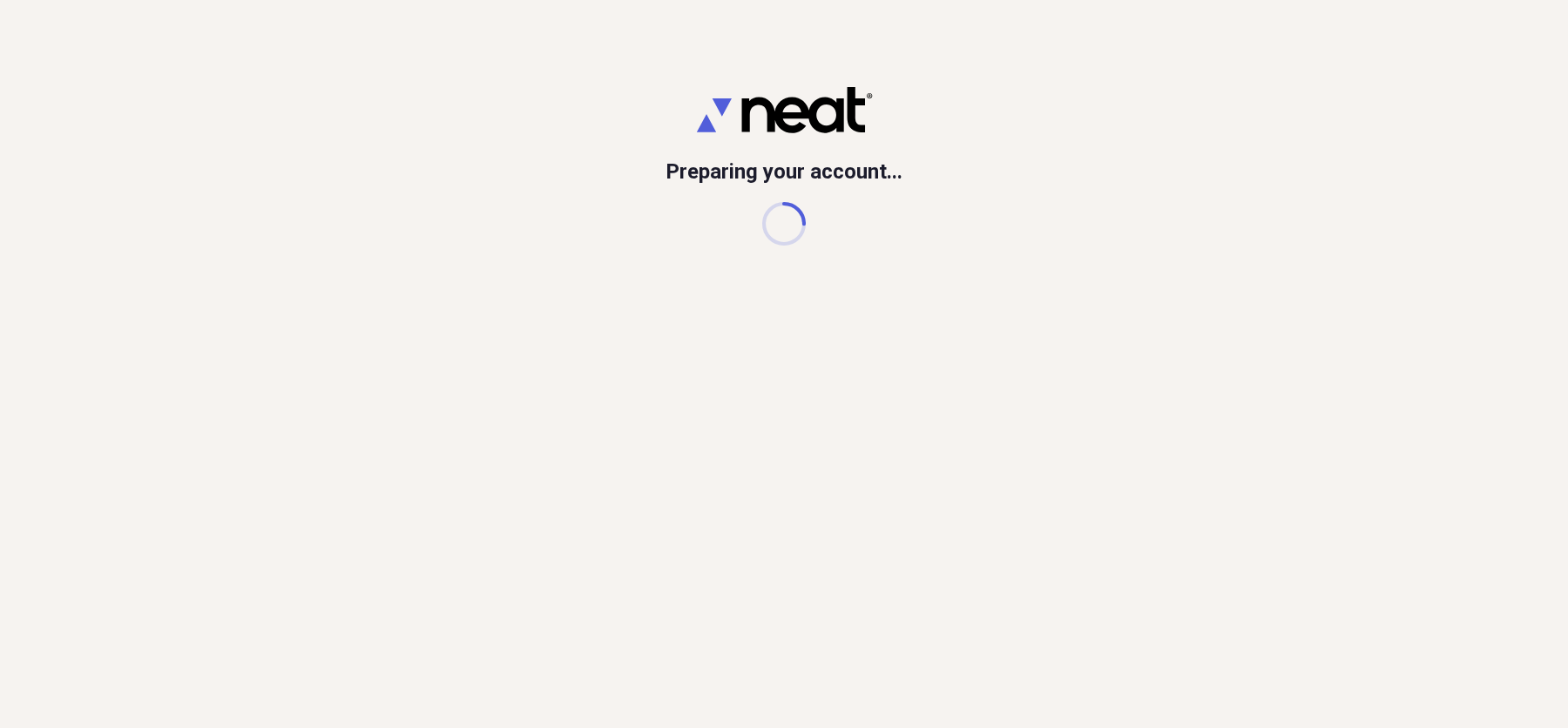 scroll, scrollTop: 0, scrollLeft: 0, axis: both 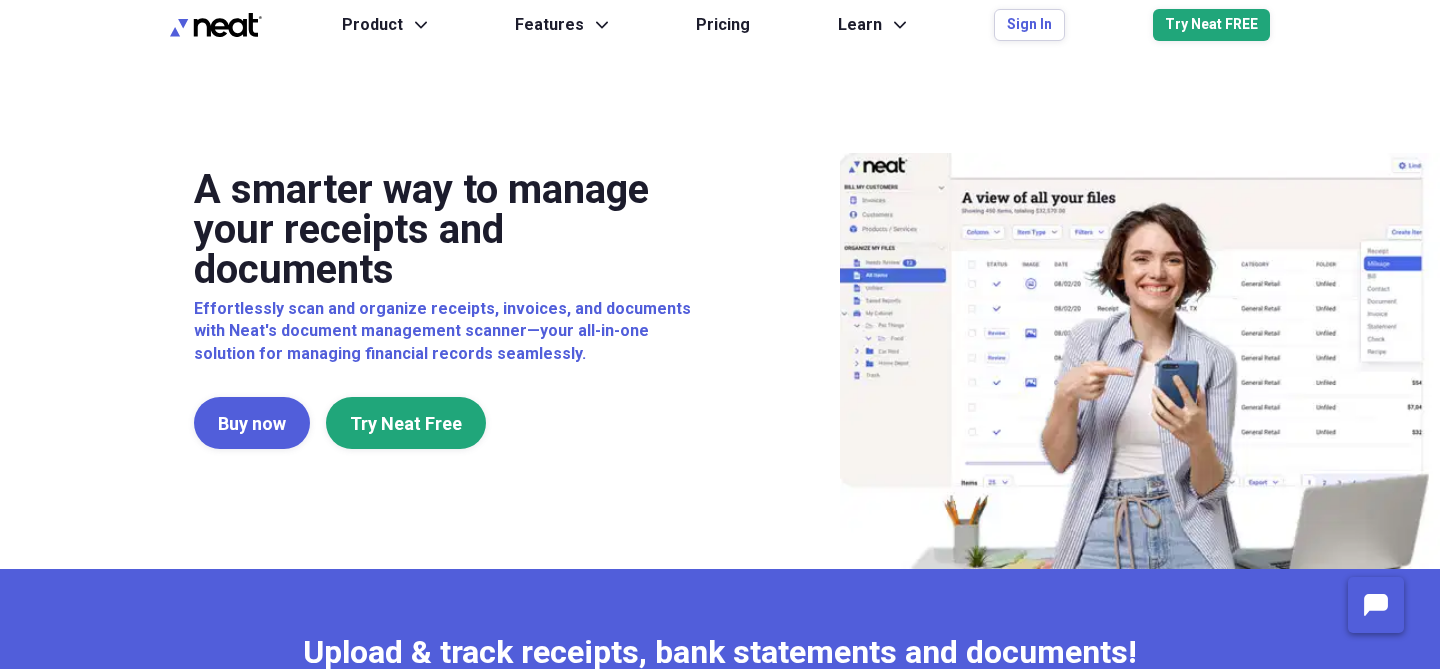 type on "[EMAIL]" 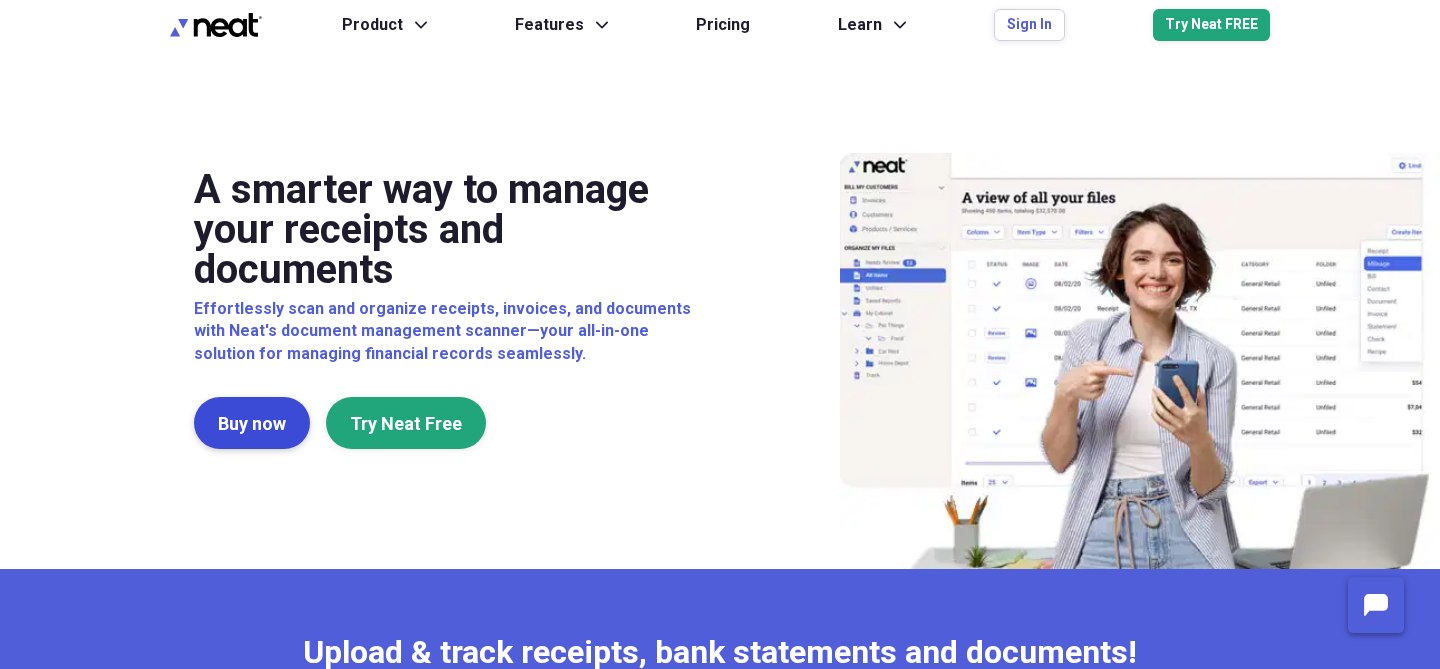 click on "Buy now" at bounding box center (252, 423) 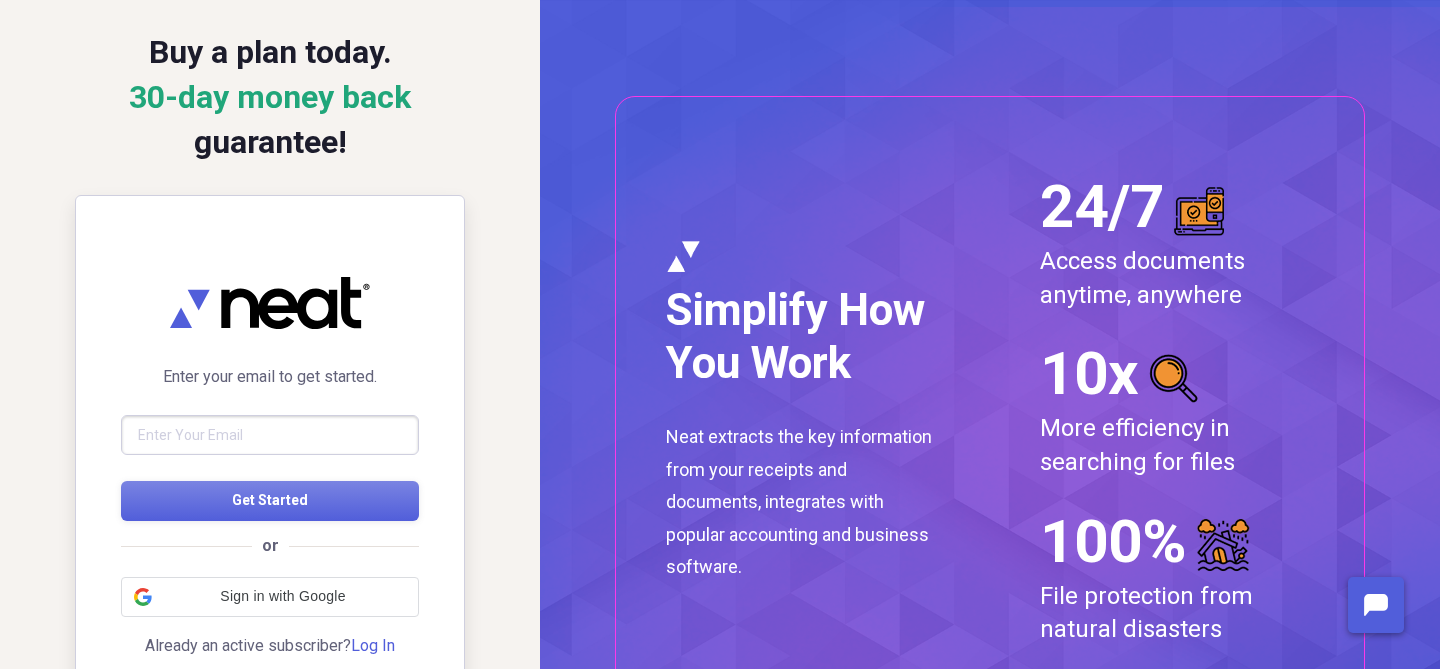 scroll, scrollTop: 0, scrollLeft: 0, axis: both 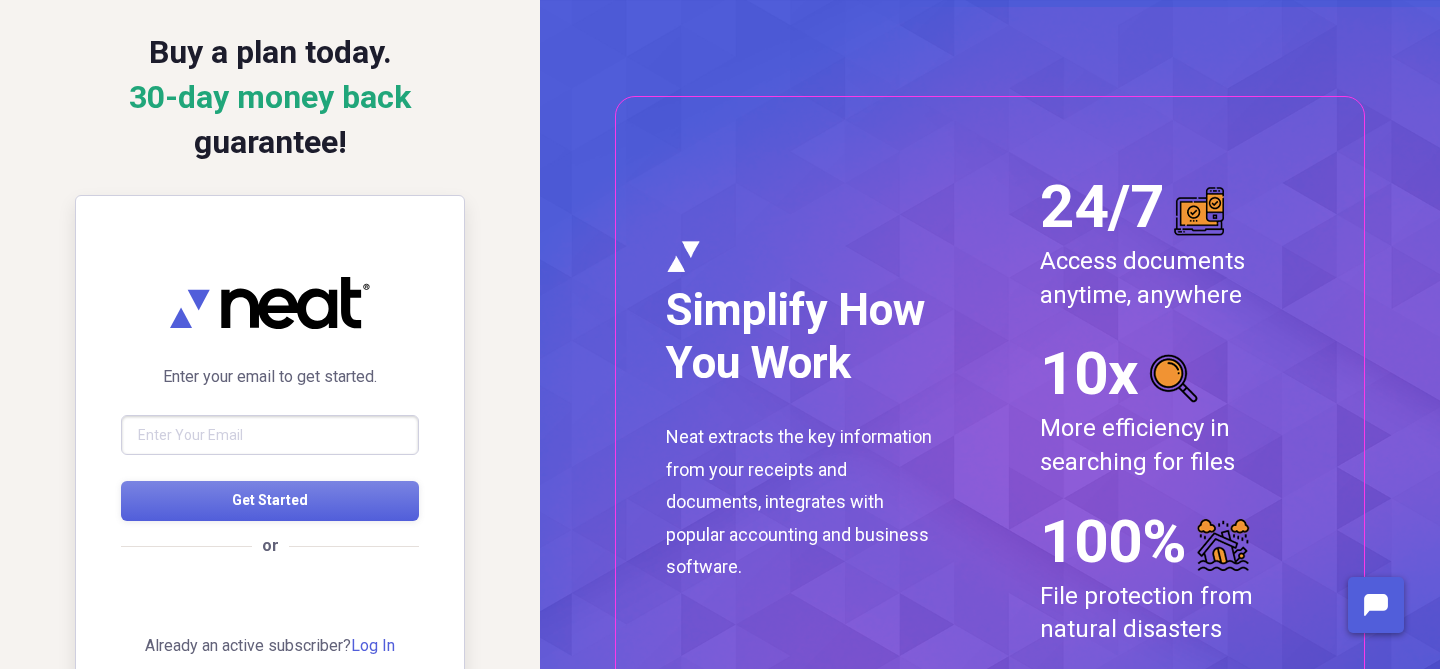click at bounding box center (270, 435) 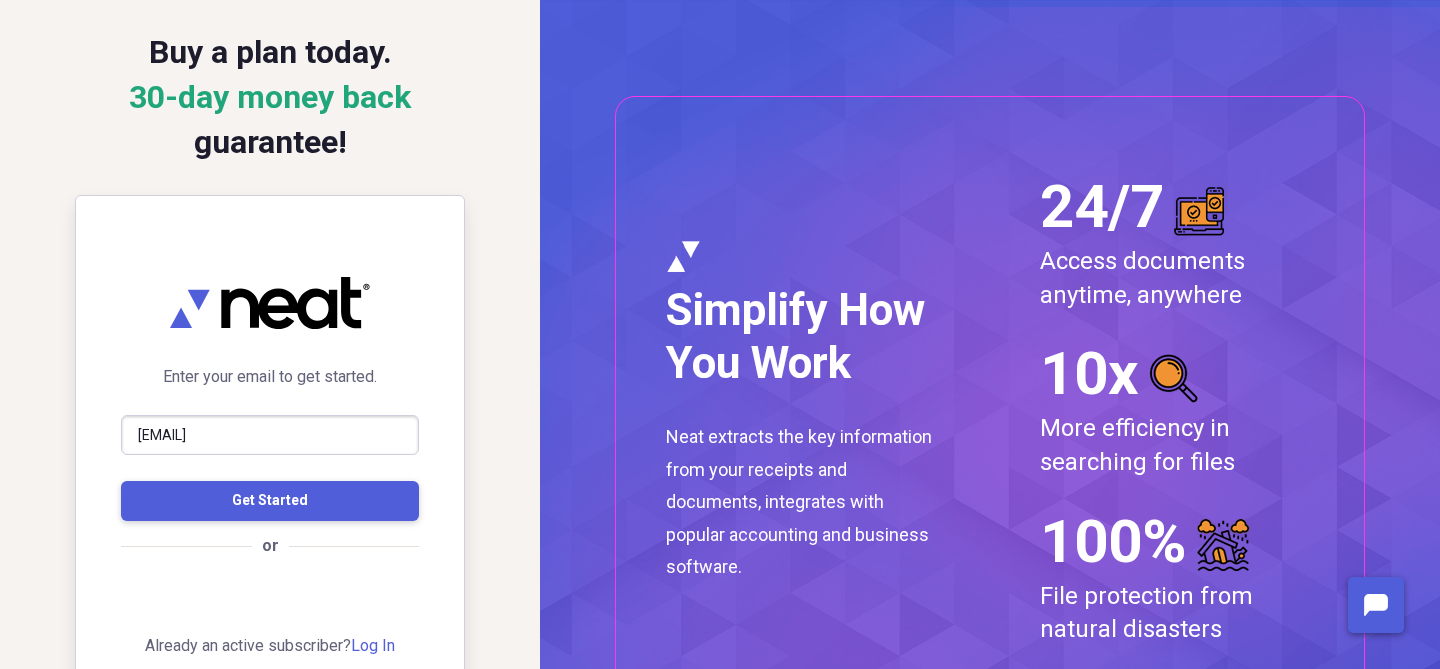 type on "[EMAIL]" 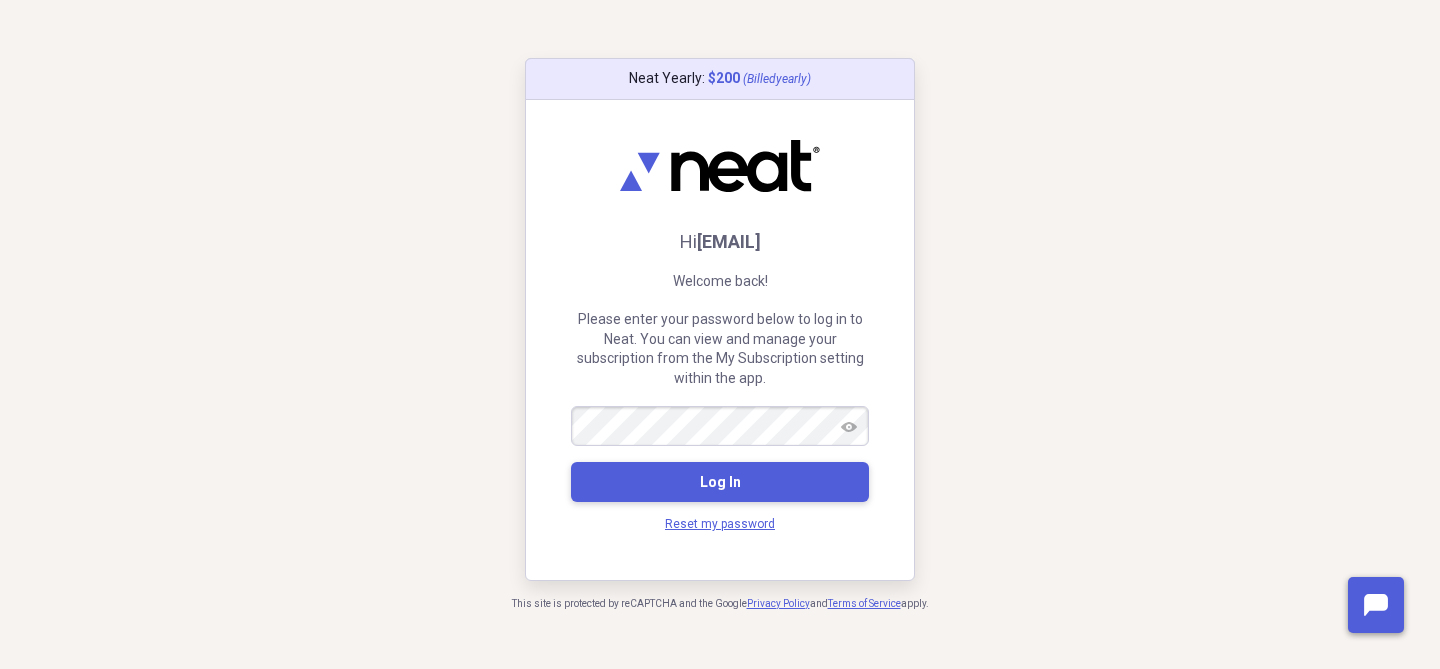 click on "Log In" at bounding box center [720, 482] 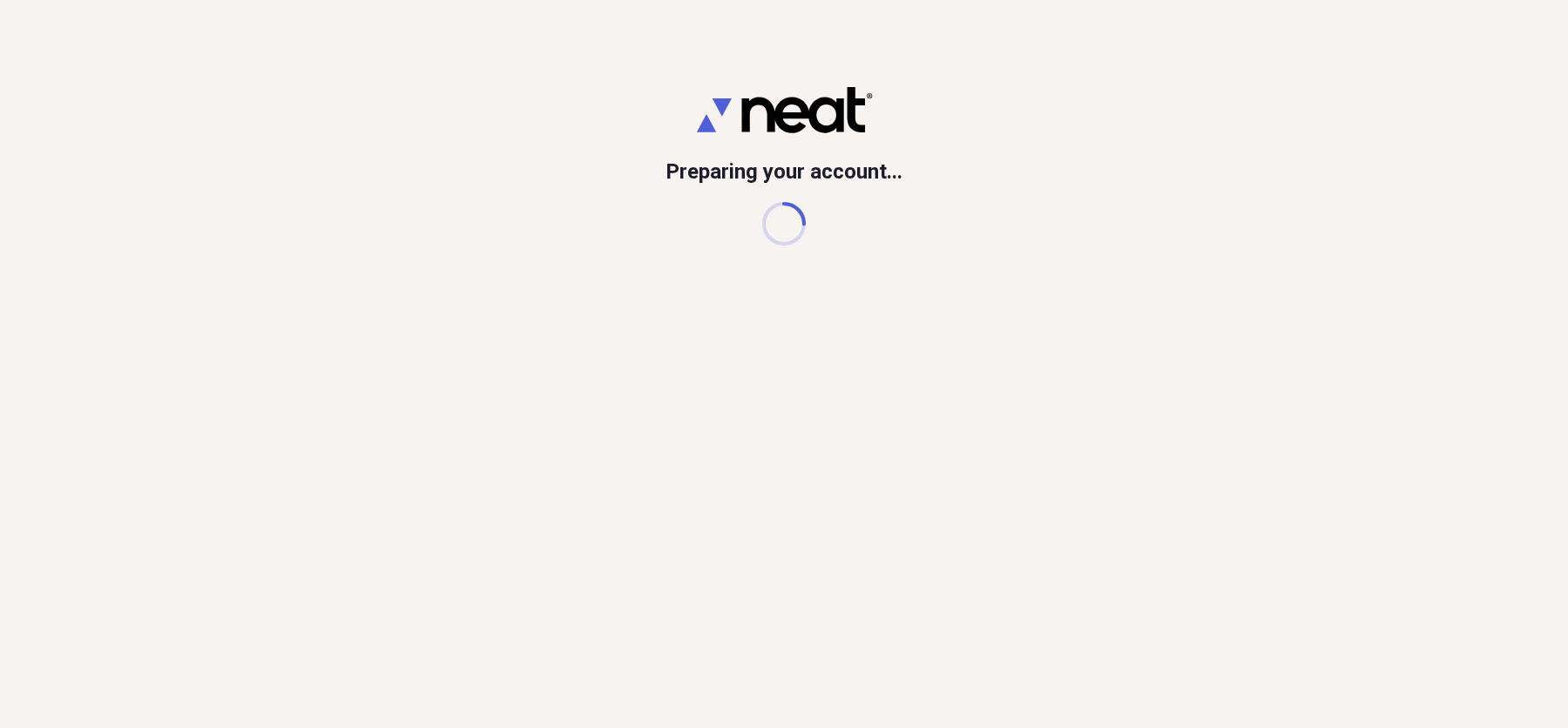 scroll, scrollTop: 0, scrollLeft: 0, axis: both 